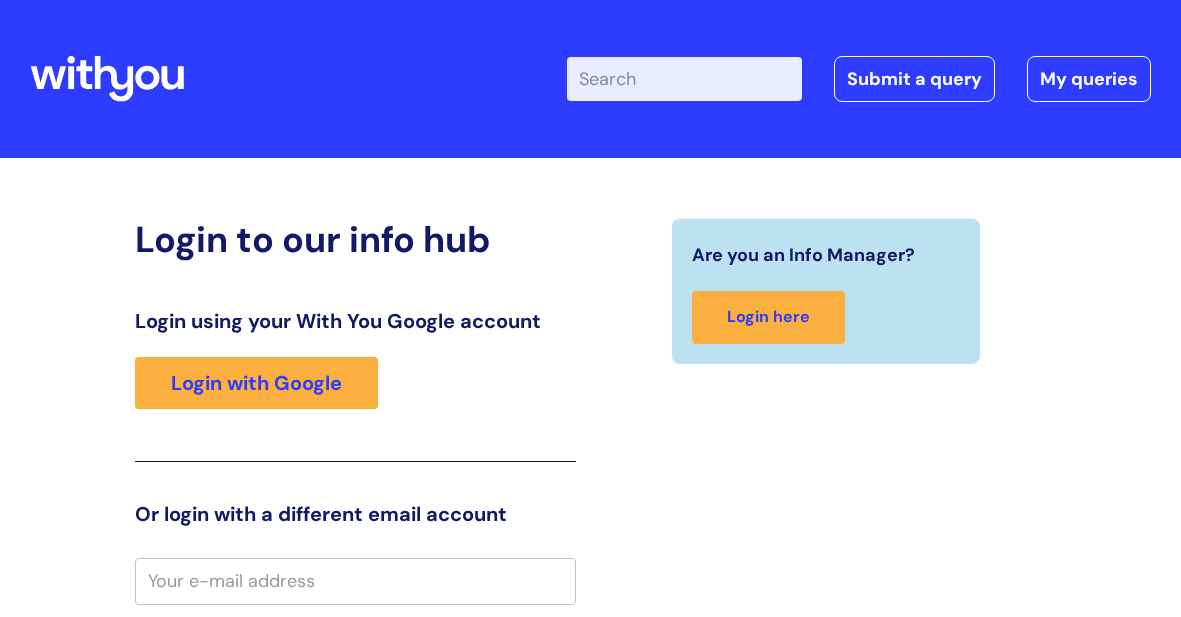 scroll, scrollTop: 0, scrollLeft: 0, axis: both 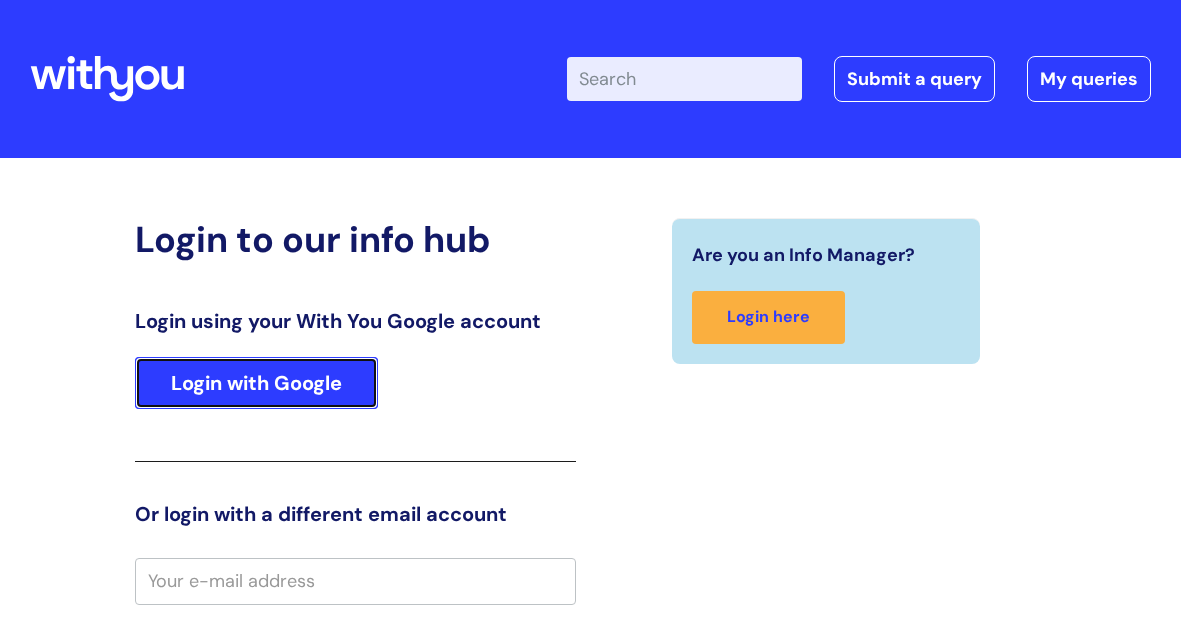 click on "Login with Google" at bounding box center (256, 383) 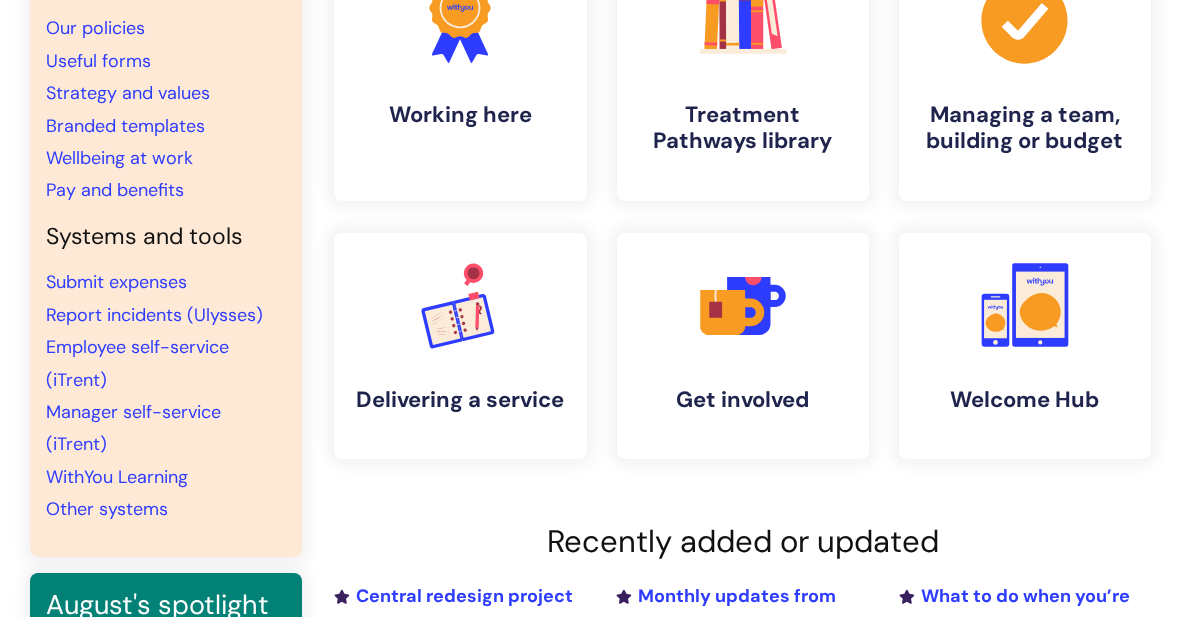 scroll, scrollTop: 220, scrollLeft: 0, axis: vertical 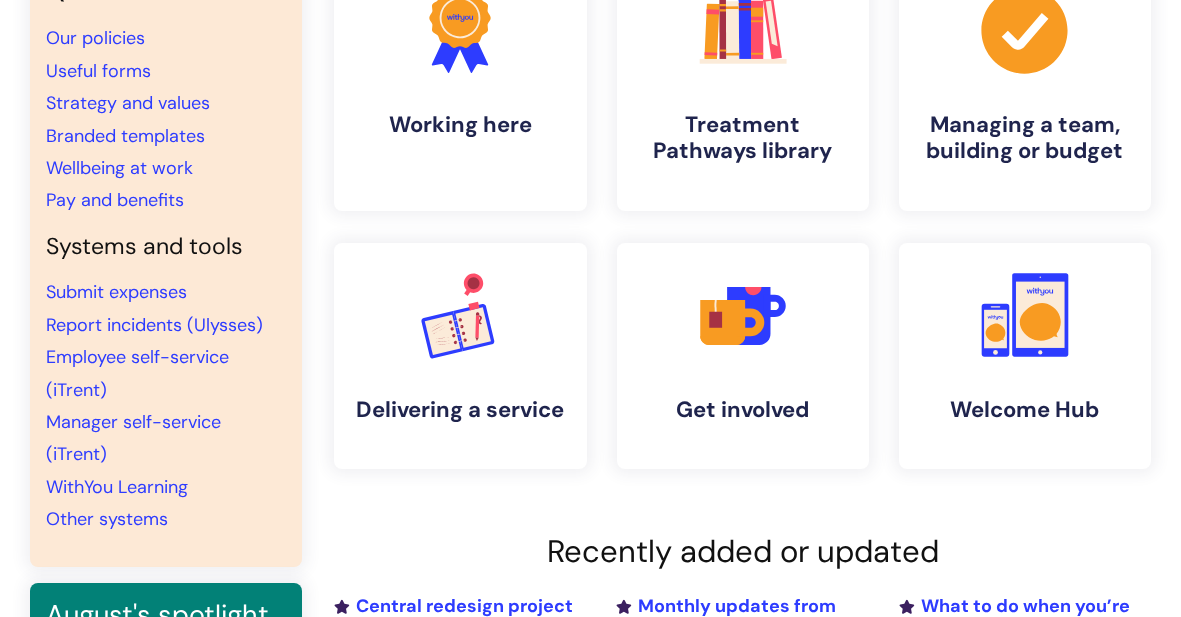click on "Pay and benefits" at bounding box center (166, 200) 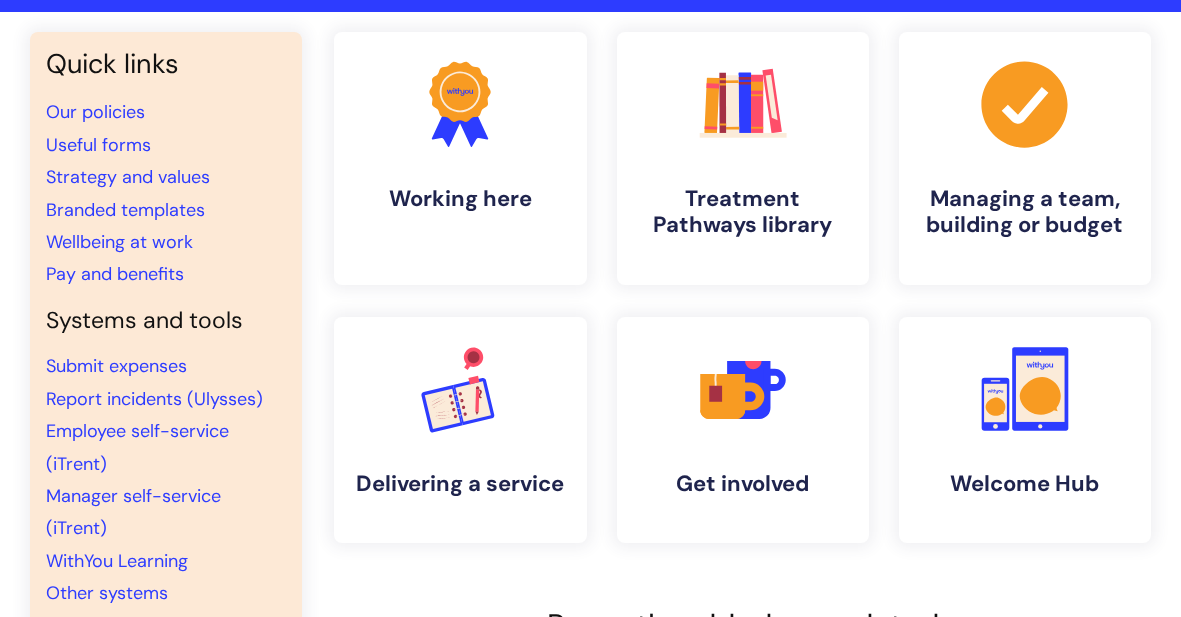 scroll, scrollTop: 121, scrollLeft: 0, axis: vertical 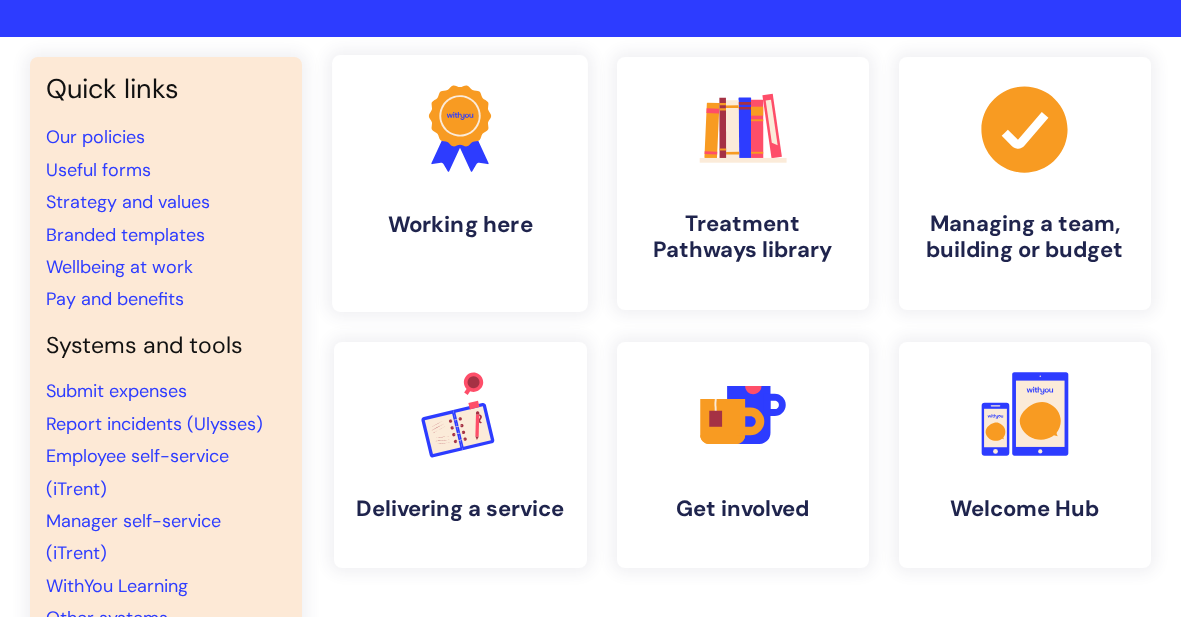 click on ".cls-1{fill:#f89b22;}.cls-1,.cls-2,.cls-3{stroke-width:0px;}.cls-2{fill:#2d3cff;}.cls-3{fill:#3b2060;}
Working here" at bounding box center [460, 183] 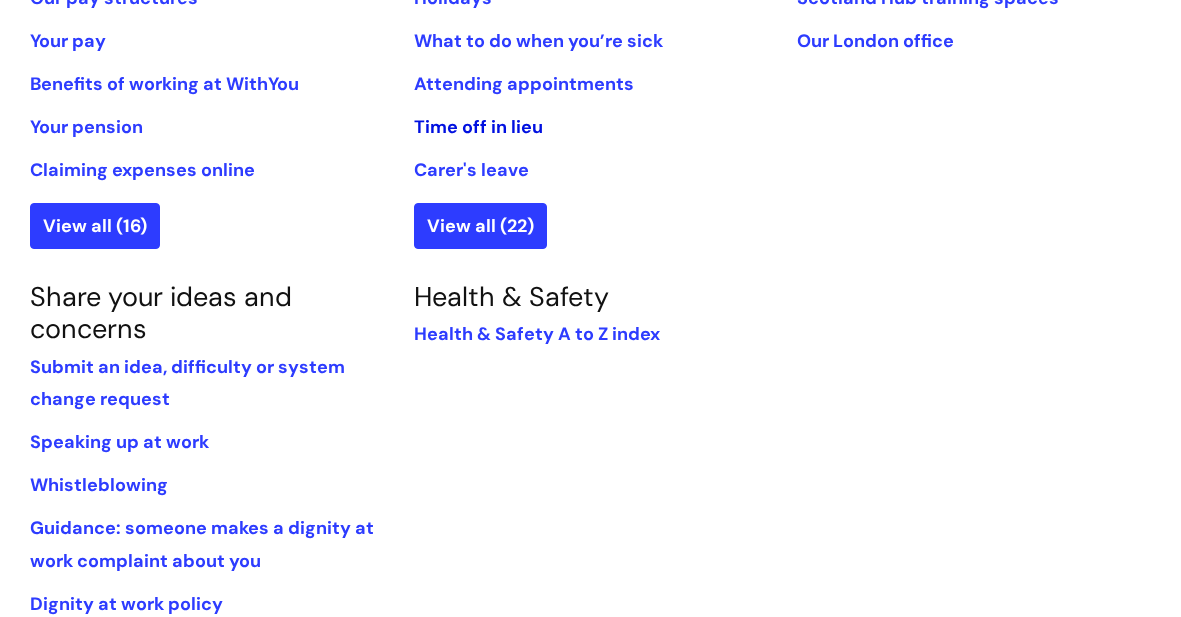 scroll, scrollTop: 1336, scrollLeft: 0, axis: vertical 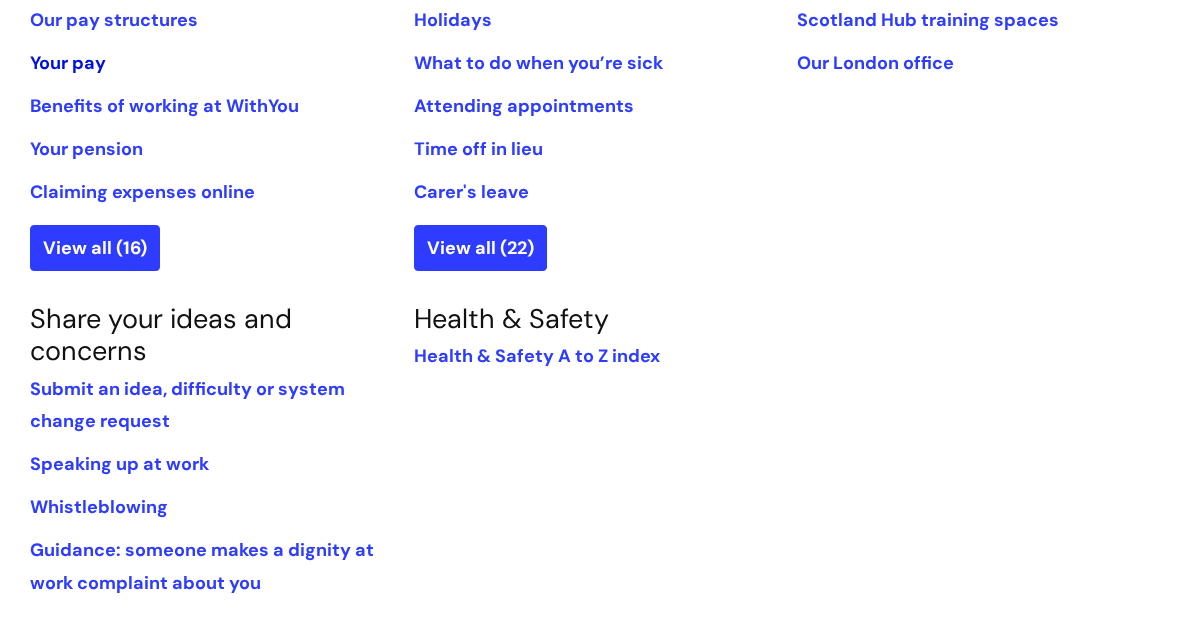 click on "Your pay" at bounding box center (68, 63) 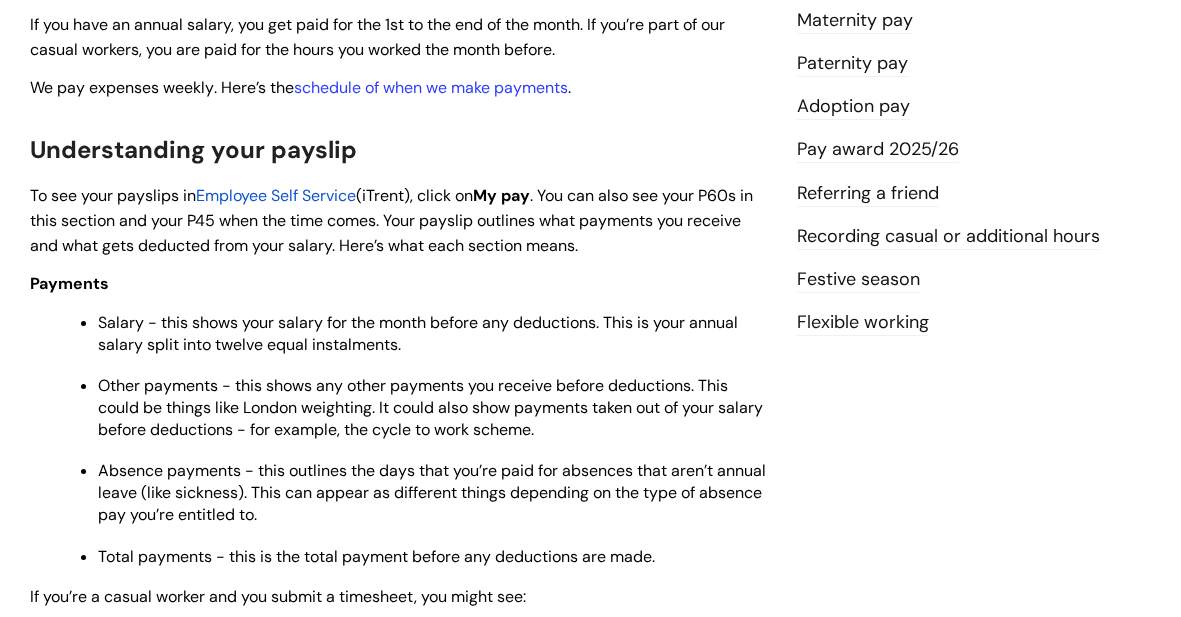 scroll, scrollTop: 450, scrollLeft: 0, axis: vertical 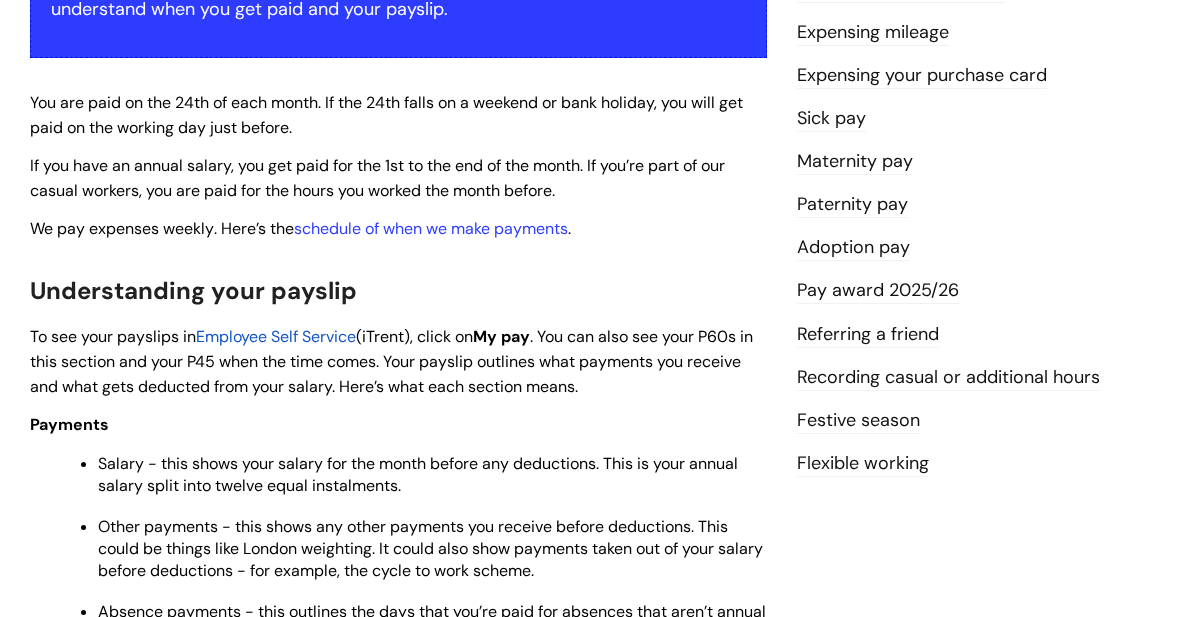 click on "Pay award 2025/26" at bounding box center [878, 291] 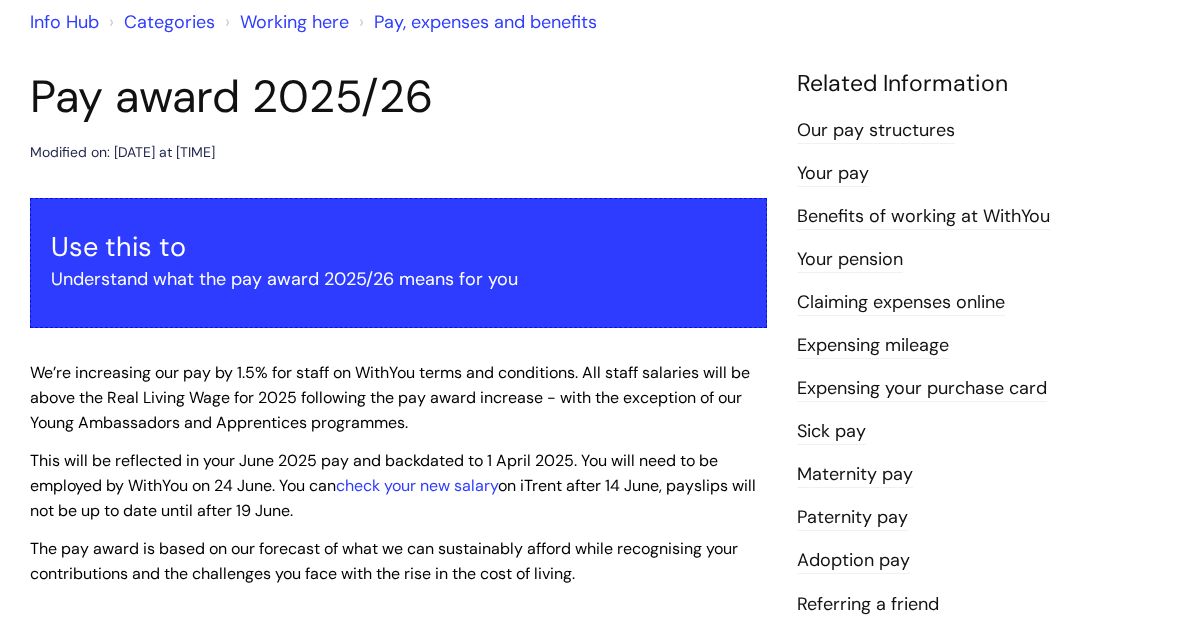 scroll, scrollTop: 178, scrollLeft: 0, axis: vertical 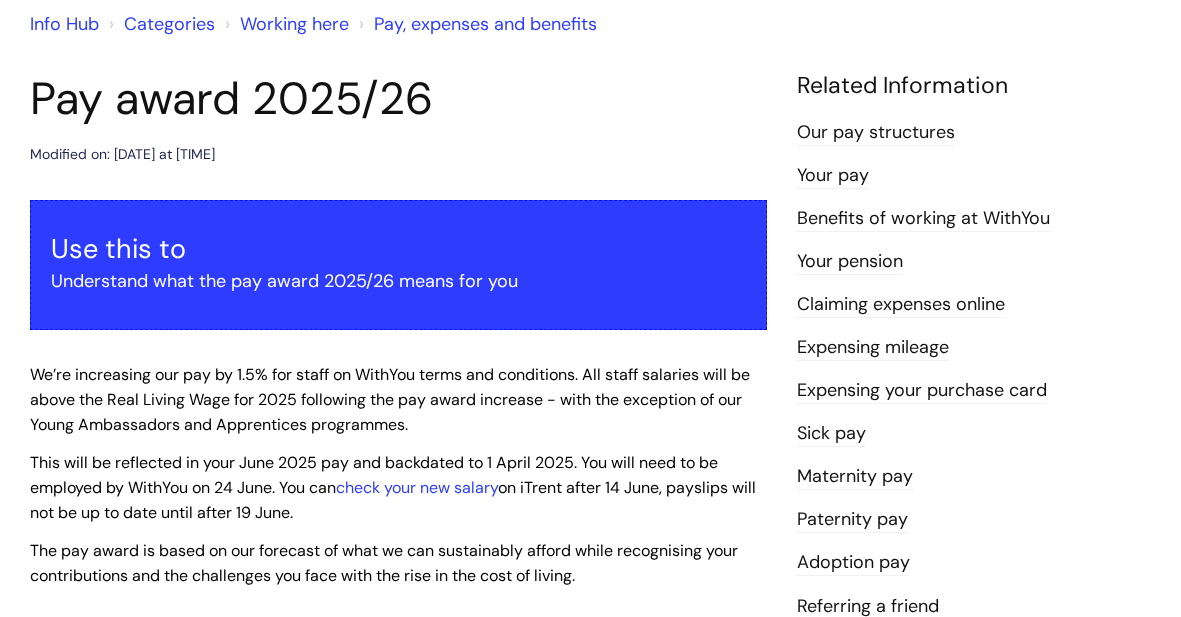 click on "Your pay" at bounding box center [833, 176] 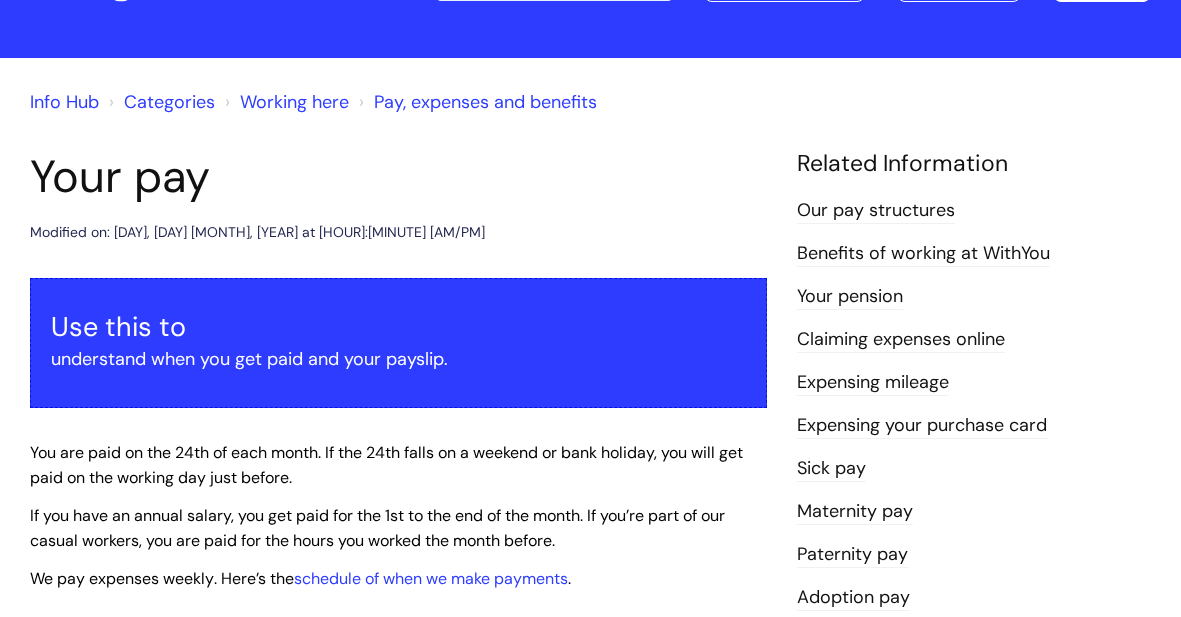 scroll, scrollTop: 0, scrollLeft: 0, axis: both 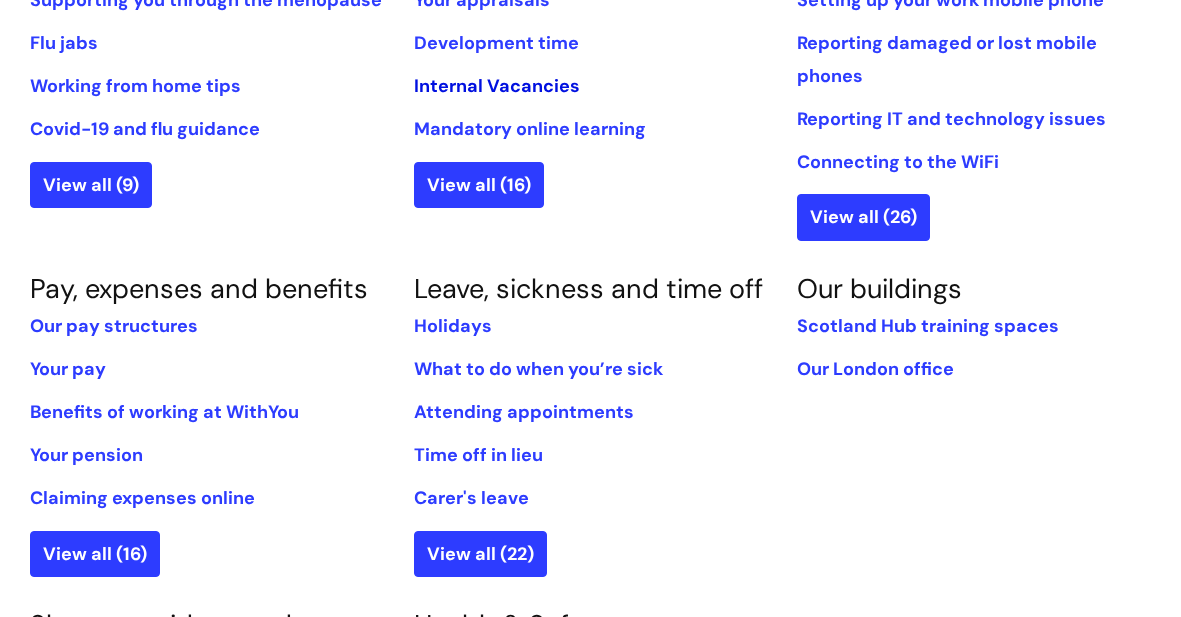 click on "Internal Vacancies" at bounding box center (497, 86) 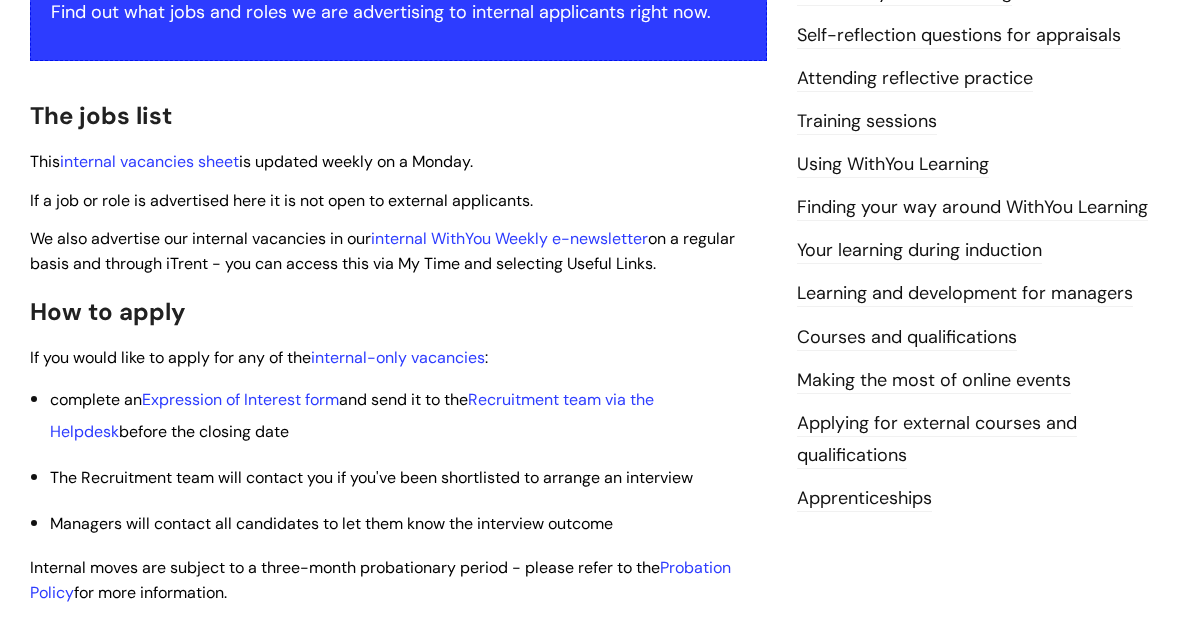 scroll, scrollTop: 463, scrollLeft: 0, axis: vertical 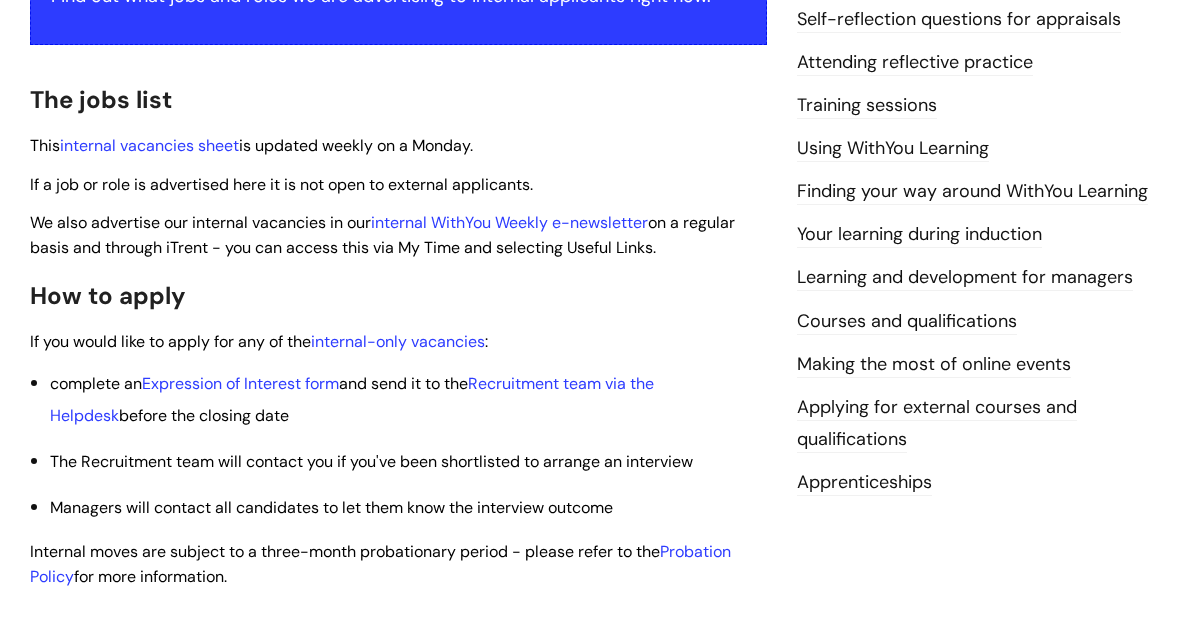 click on "Apprenticeships" at bounding box center [864, 483] 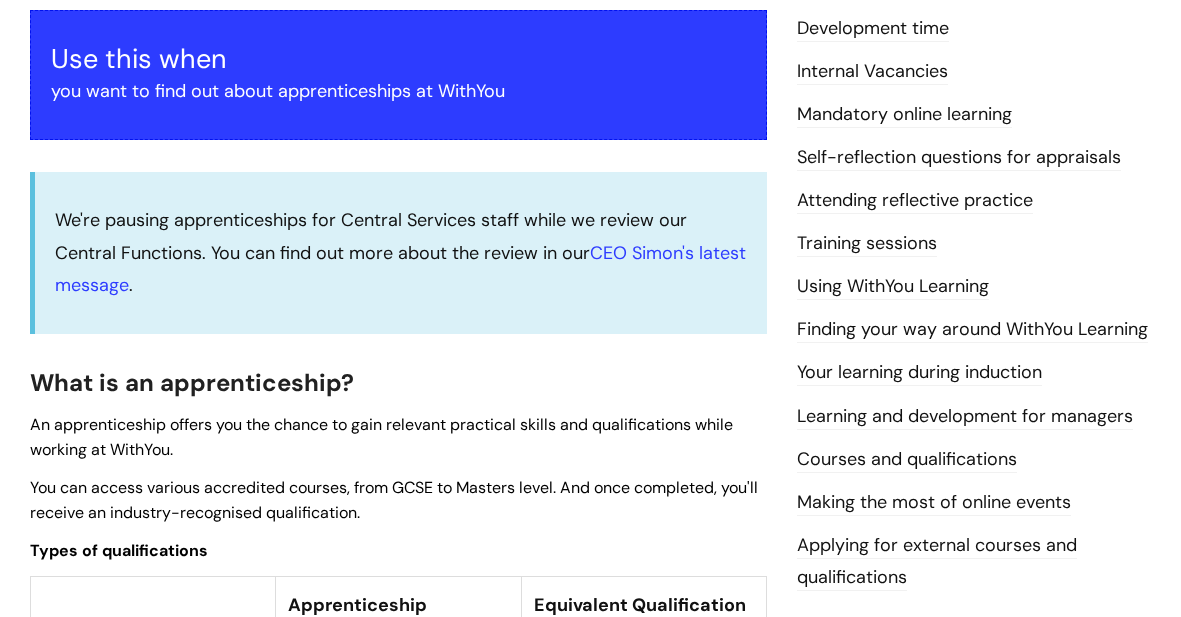 scroll, scrollTop: 396, scrollLeft: 0, axis: vertical 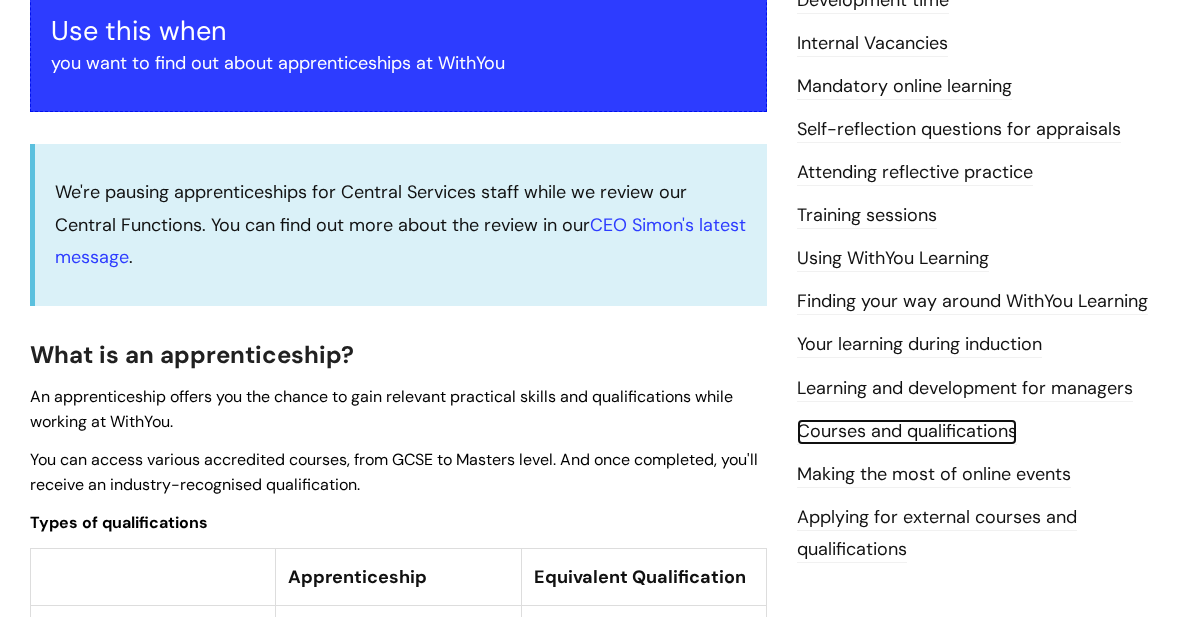 click on "Courses and qualifications" at bounding box center [907, 432] 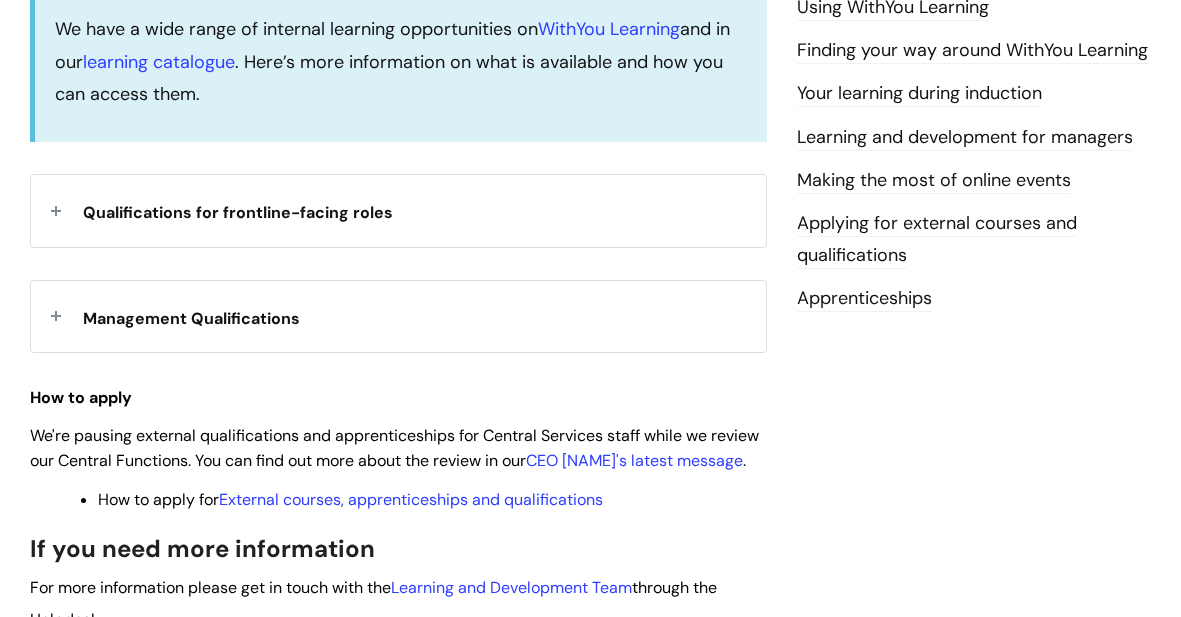 scroll, scrollTop: 661, scrollLeft: 0, axis: vertical 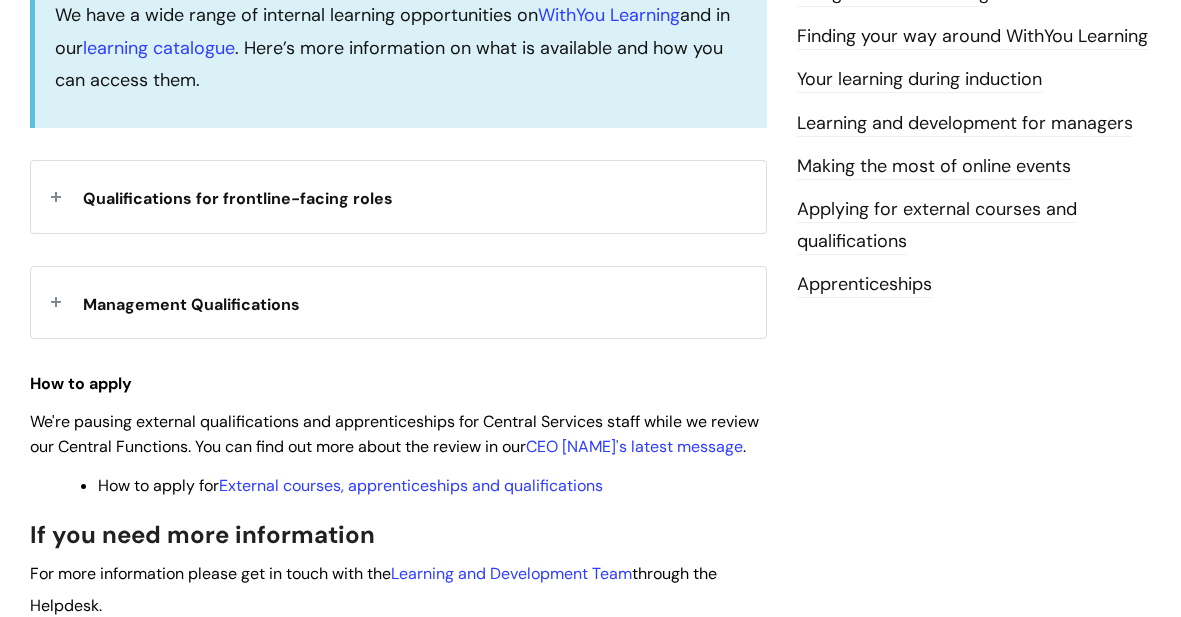 click on "Qualifications for frontline-facing roles" at bounding box center [398, 196] 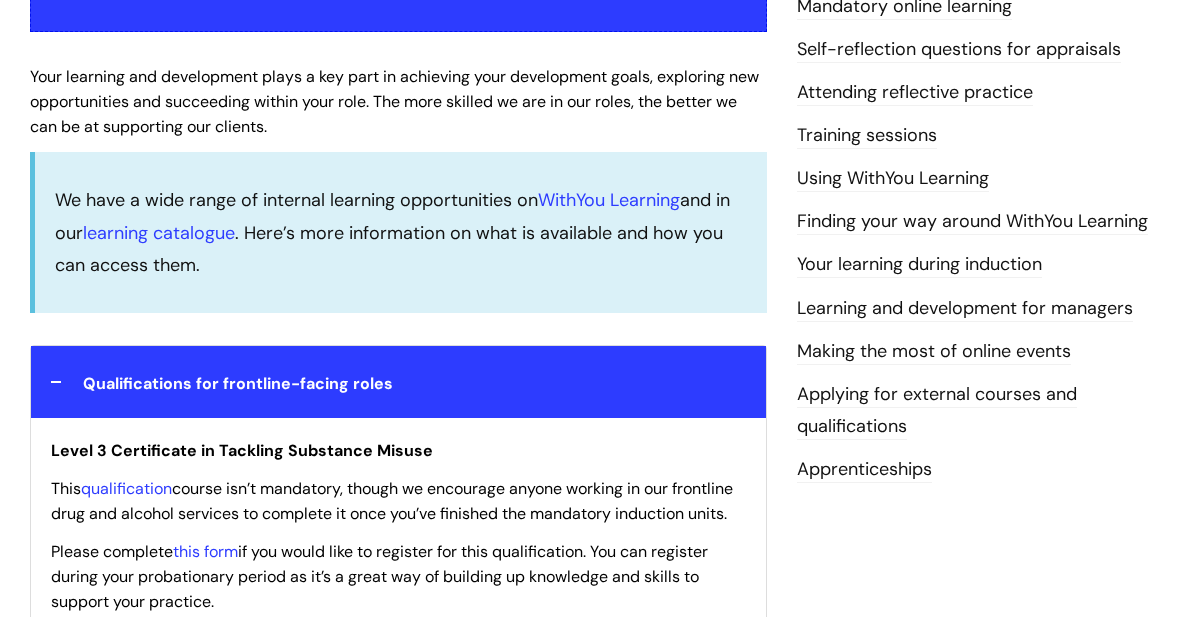 scroll, scrollTop: 468, scrollLeft: 0, axis: vertical 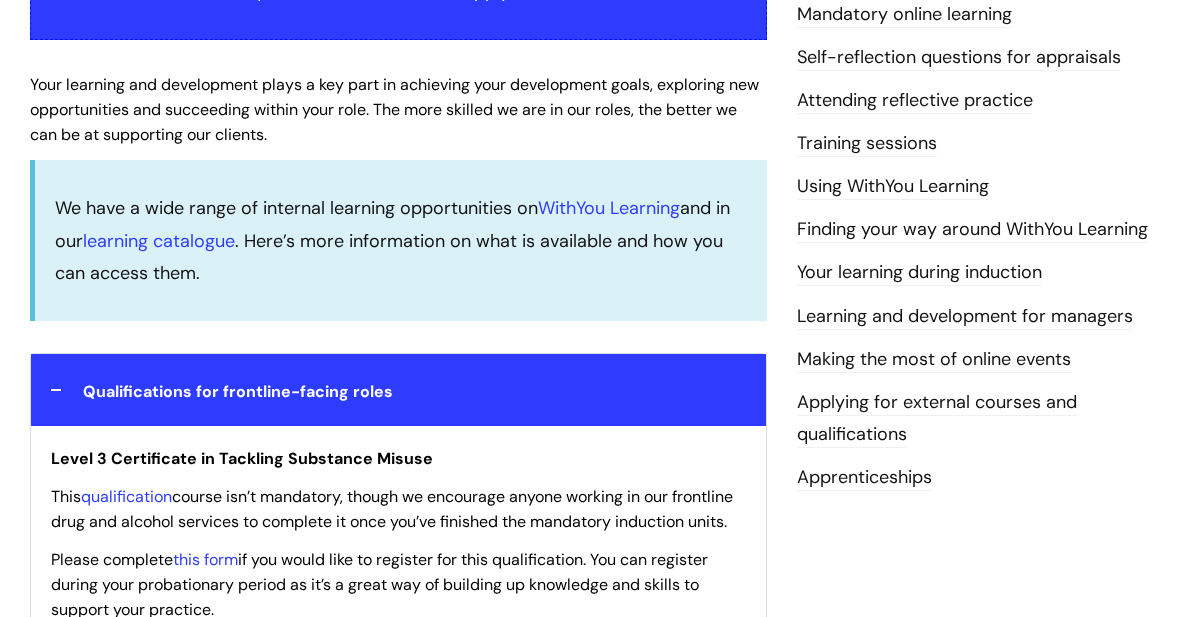 click on "Using WithYou Learning" at bounding box center [893, 187] 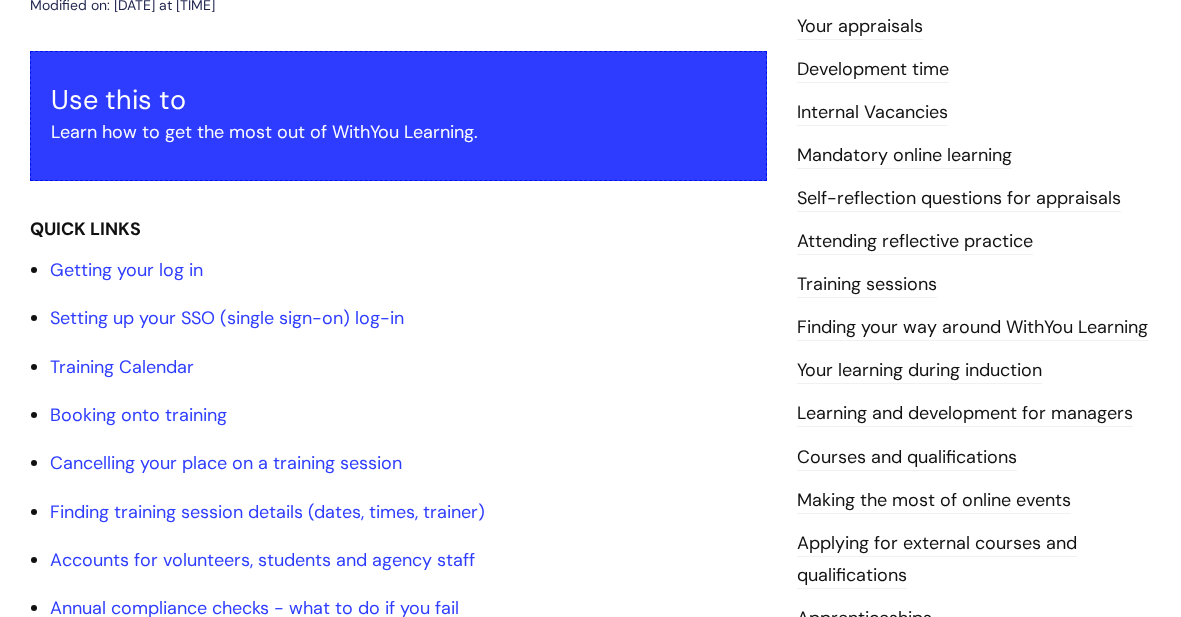 scroll, scrollTop: 345, scrollLeft: 0, axis: vertical 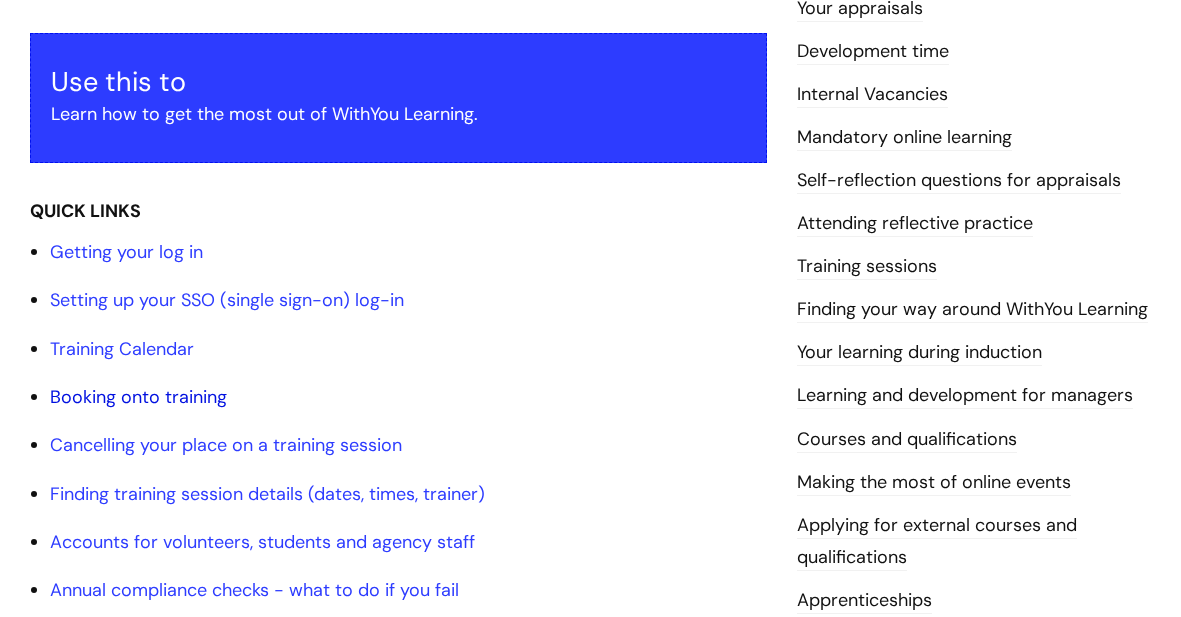 click on "Booking onto training" at bounding box center [138, 397] 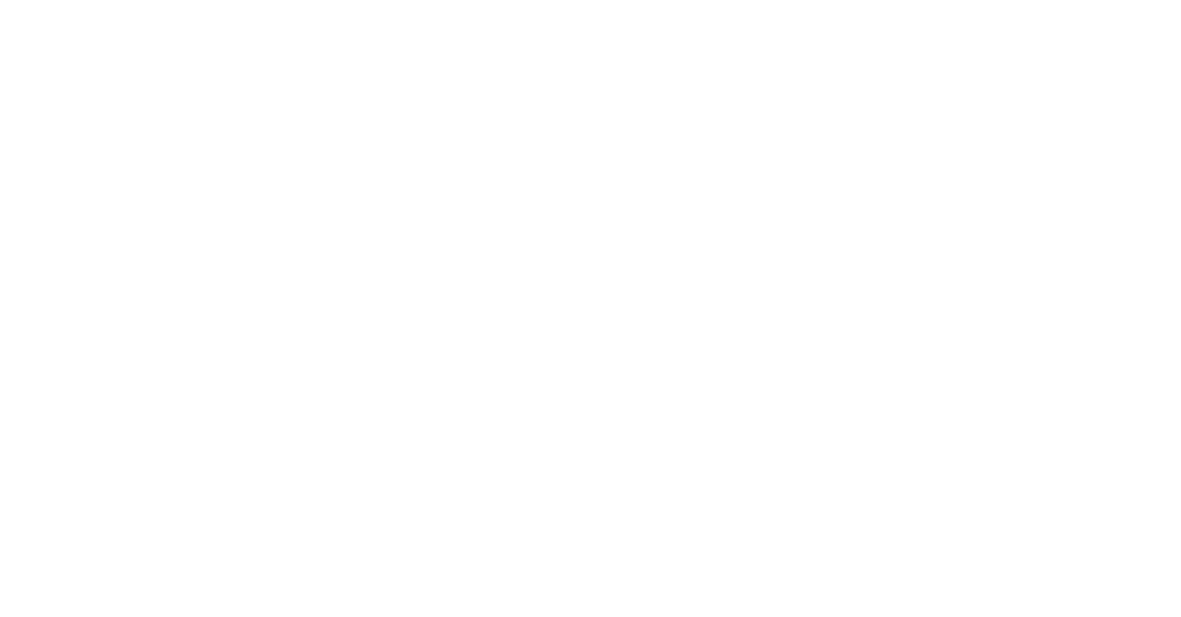 scroll, scrollTop: 2798, scrollLeft: 0, axis: vertical 